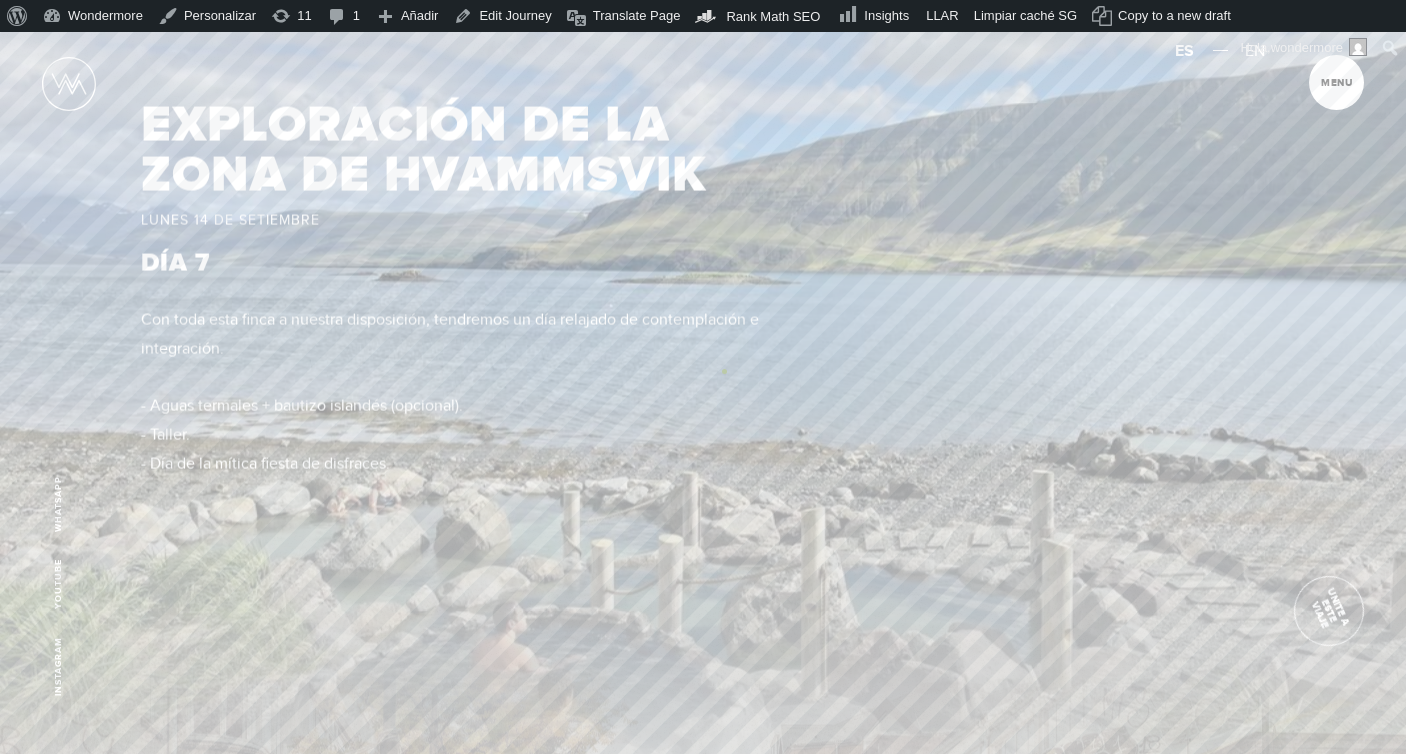 scroll, scrollTop: 6547, scrollLeft: 0, axis: vertical 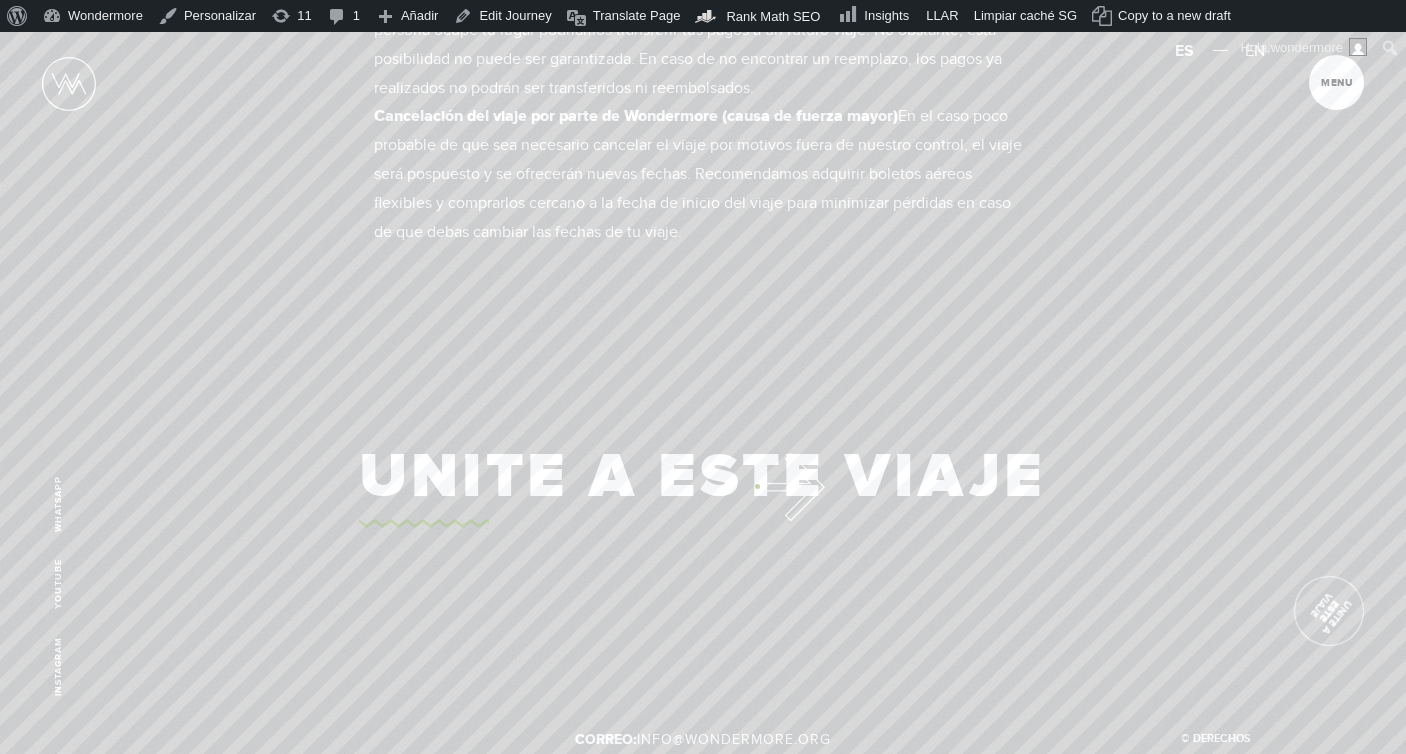 click on "Unite a este viaje" at bounding box center (703, 477) 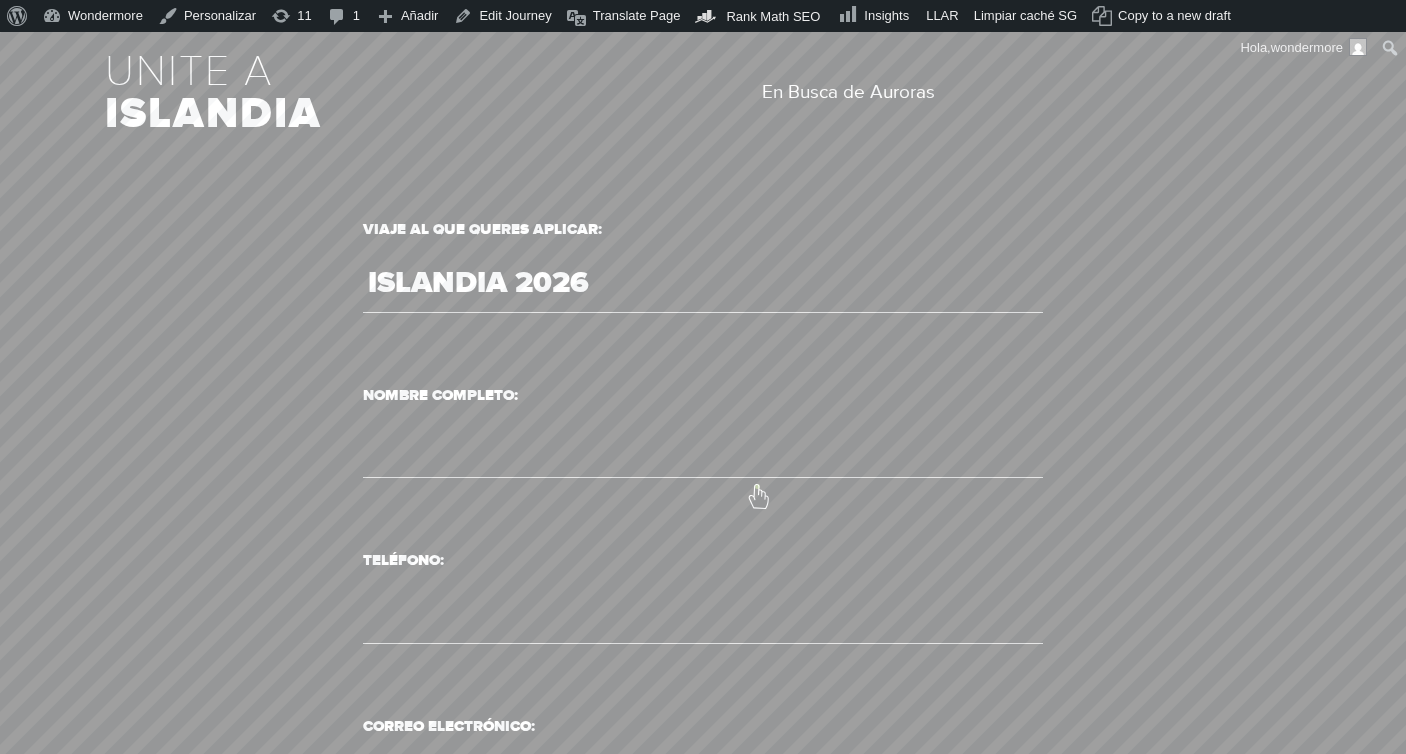 scroll, scrollTop: 114, scrollLeft: 0, axis: vertical 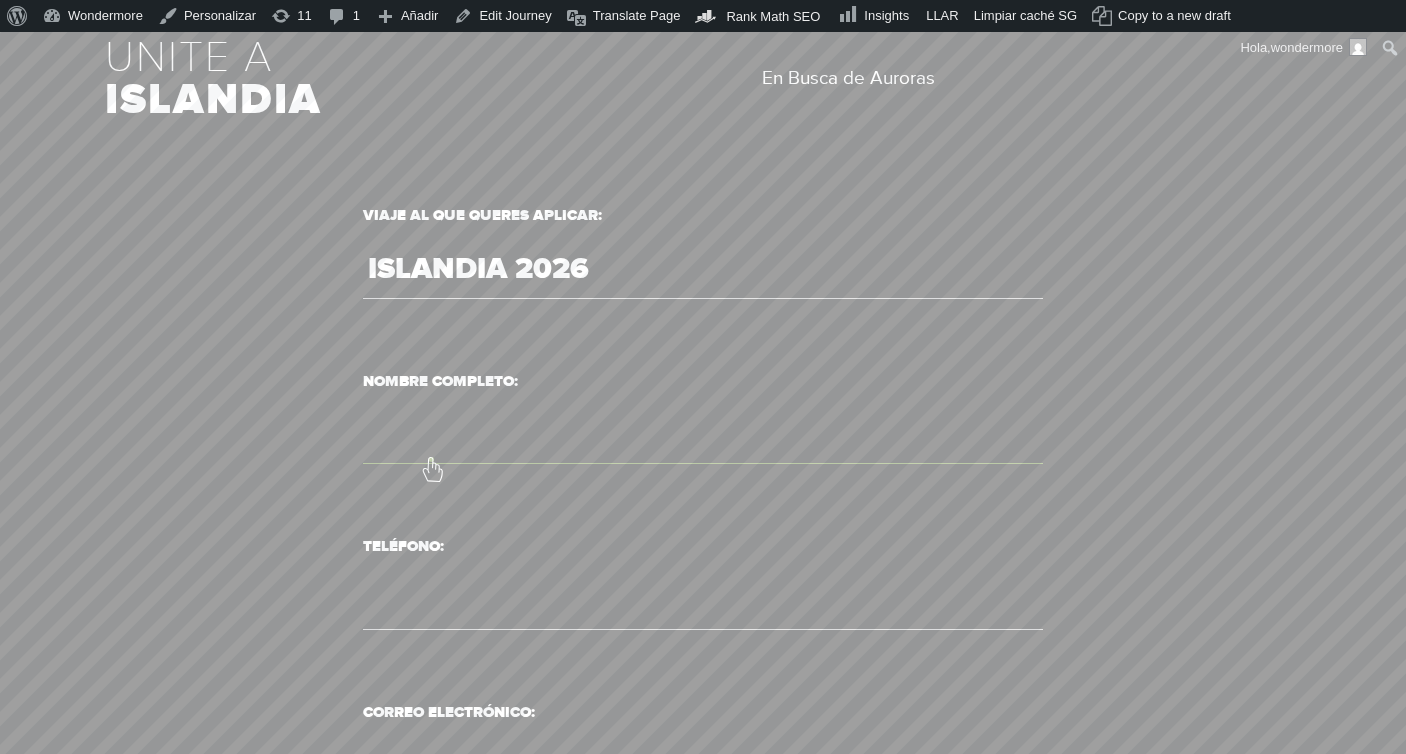 click on "Nombre Completo:" at bounding box center [703, 435] 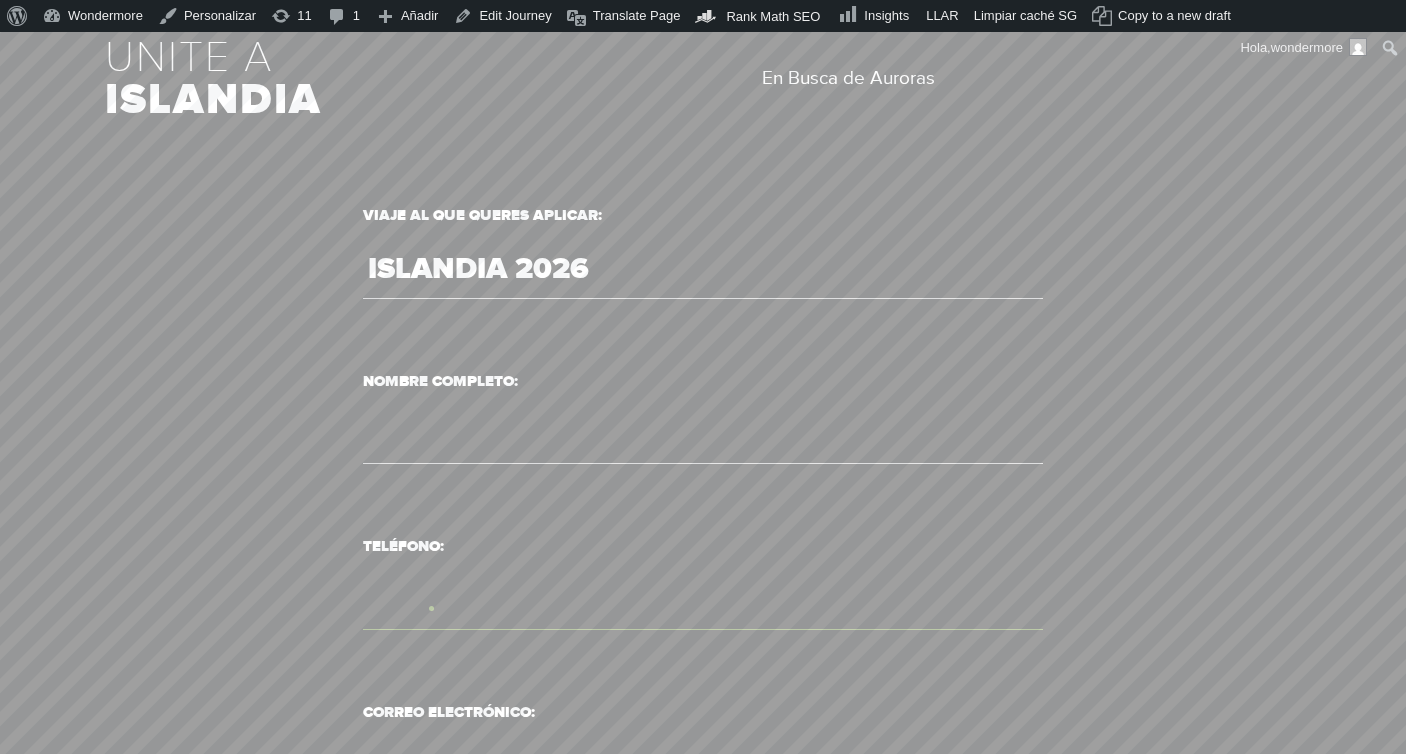 click on "Teléfono:" at bounding box center [703, 601] 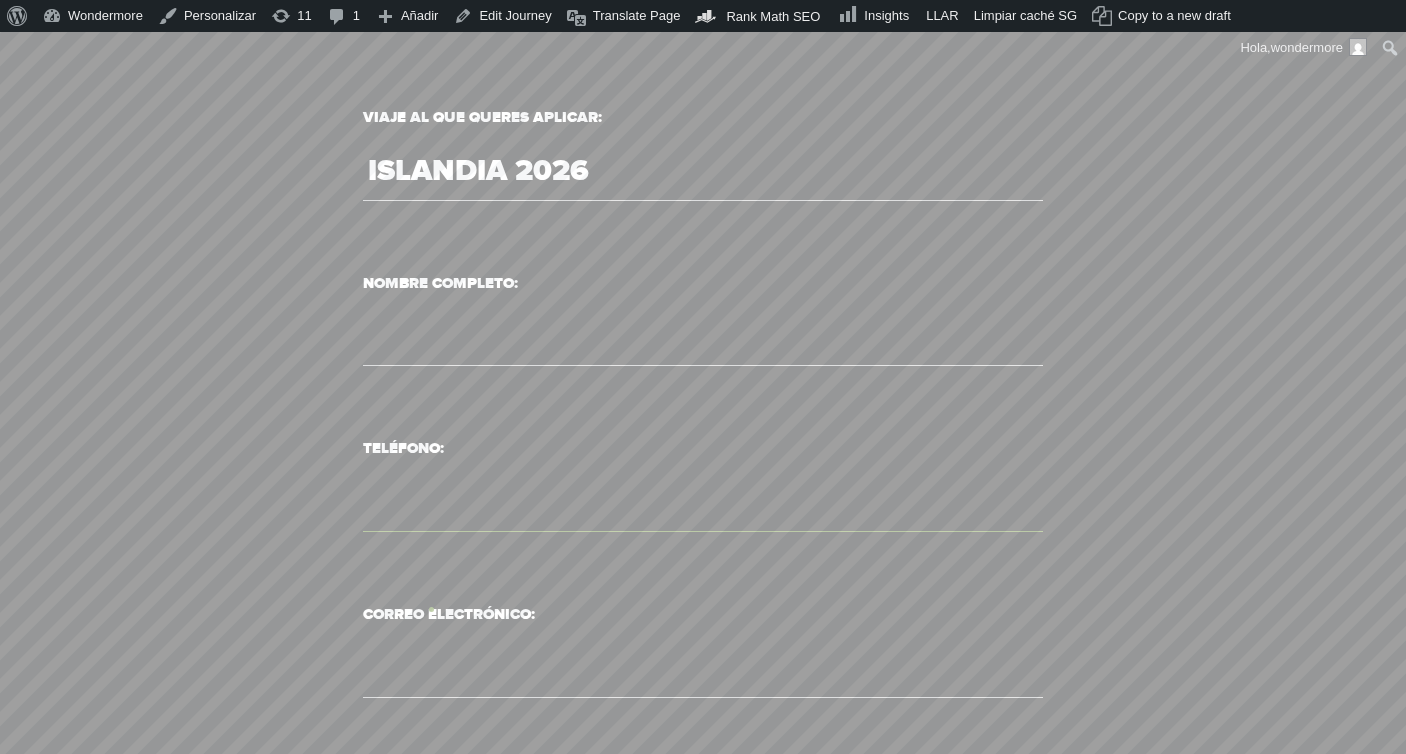 scroll, scrollTop: 245, scrollLeft: 0, axis: vertical 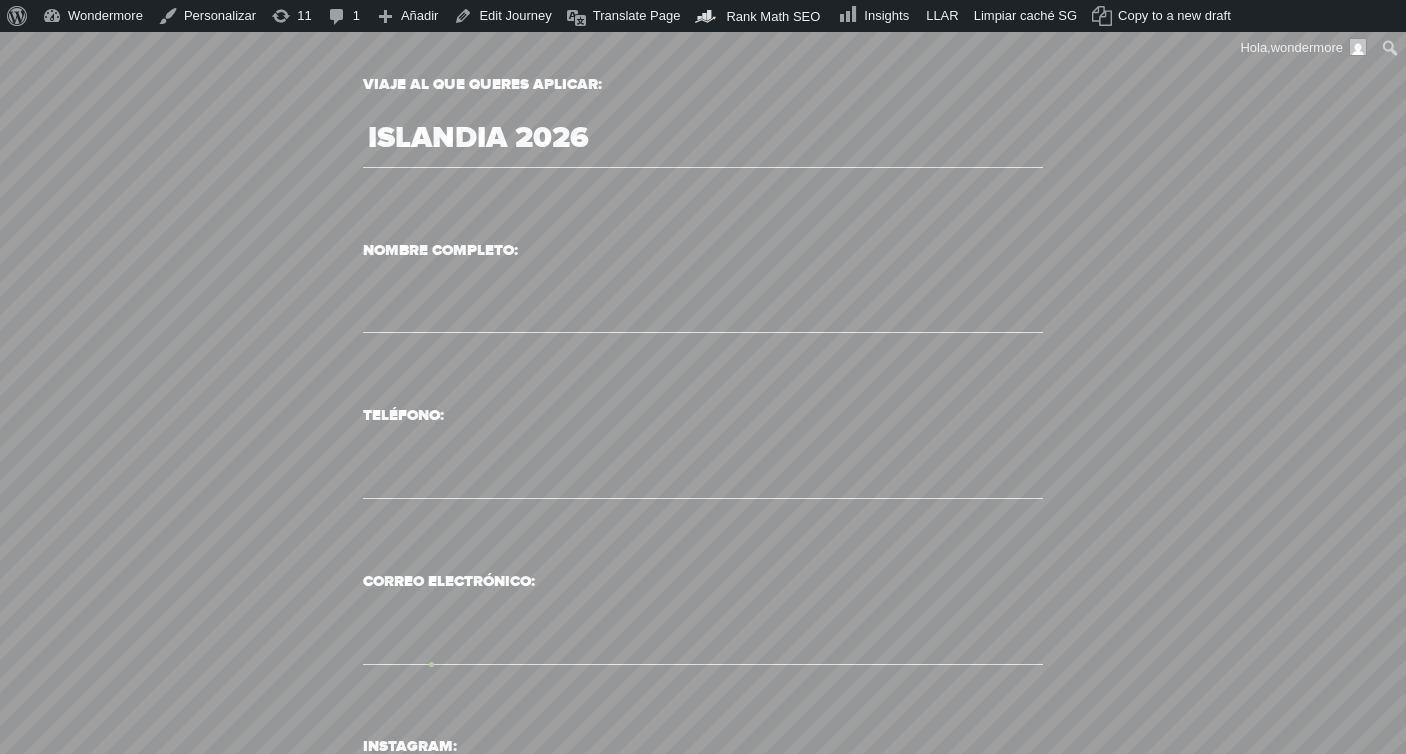 click on "Viaje al que queres aplicar:
ISLANDIA 2026
Nombre Completo:
[PHONE]
Correo Electrónico:
[EMAIL]
Instagram:
Edad:
Como te enteraste (específico porfa):
Limitaciones alimenticias:
Padecimientos médicos:
Nombre y Teléfono Contacto de emergencia:
Contanos brevemente sobre vos:
Nivel de compromiso: Seleccionar Alto Medio Bajo
Condición física: Seleccionar Buena Regular Mala" at bounding box center [703, 1194] 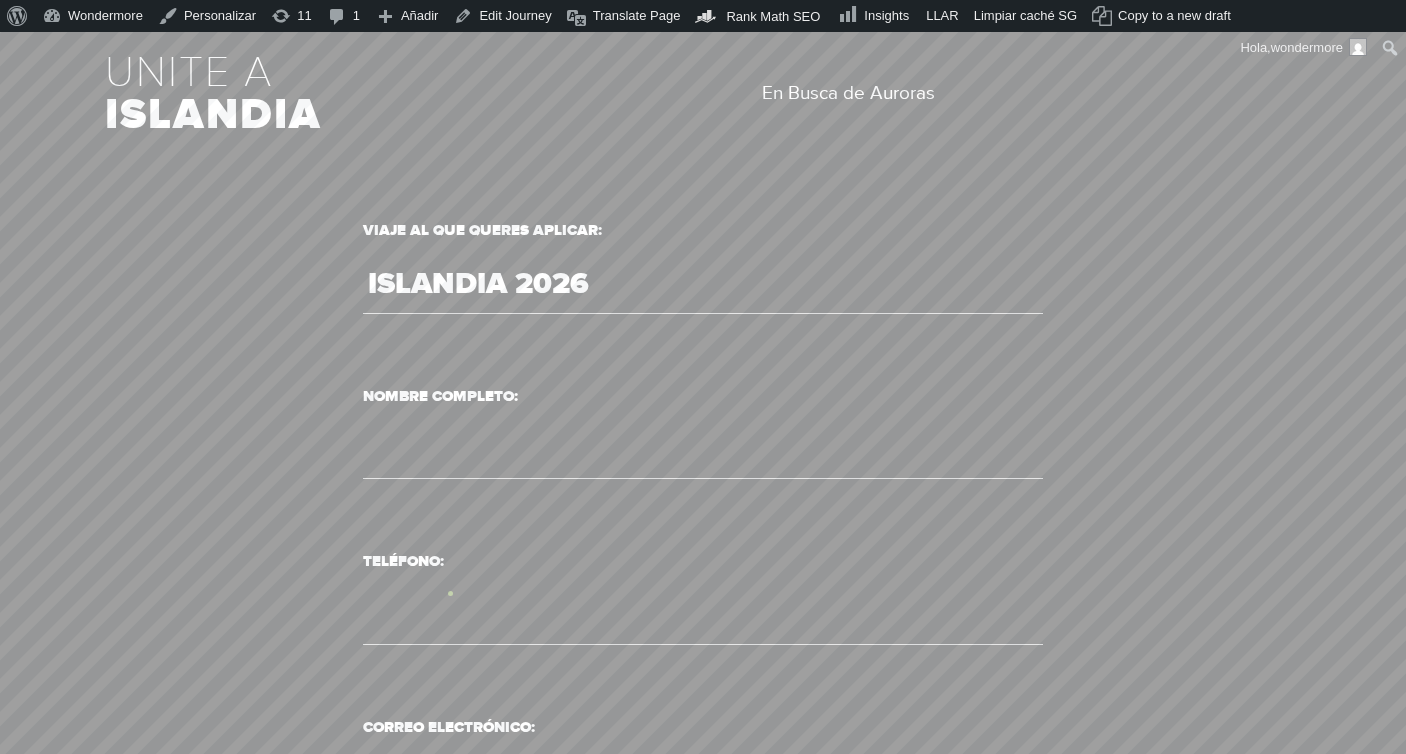 scroll, scrollTop: 0, scrollLeft: 0, axis: both 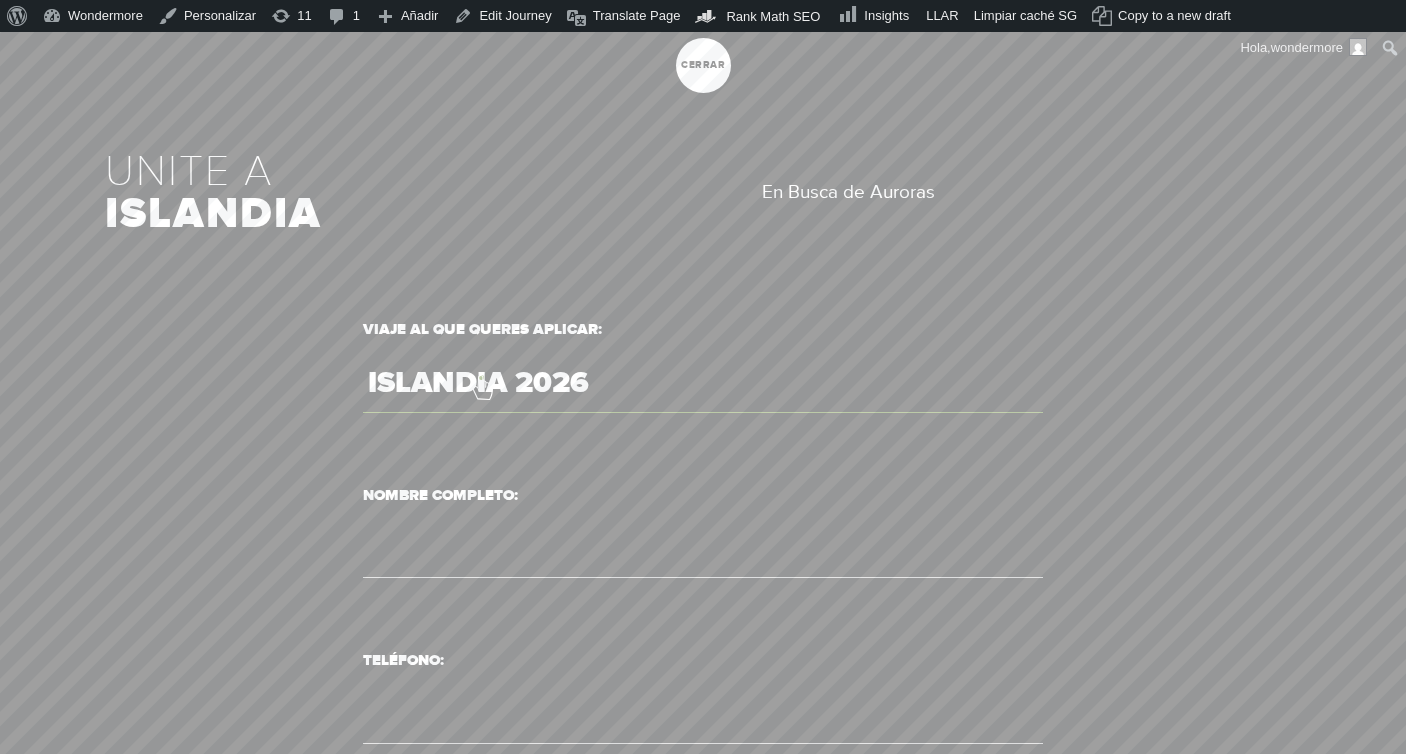 click on "ISLANDIA 2026" at bounding box center (703, 384) 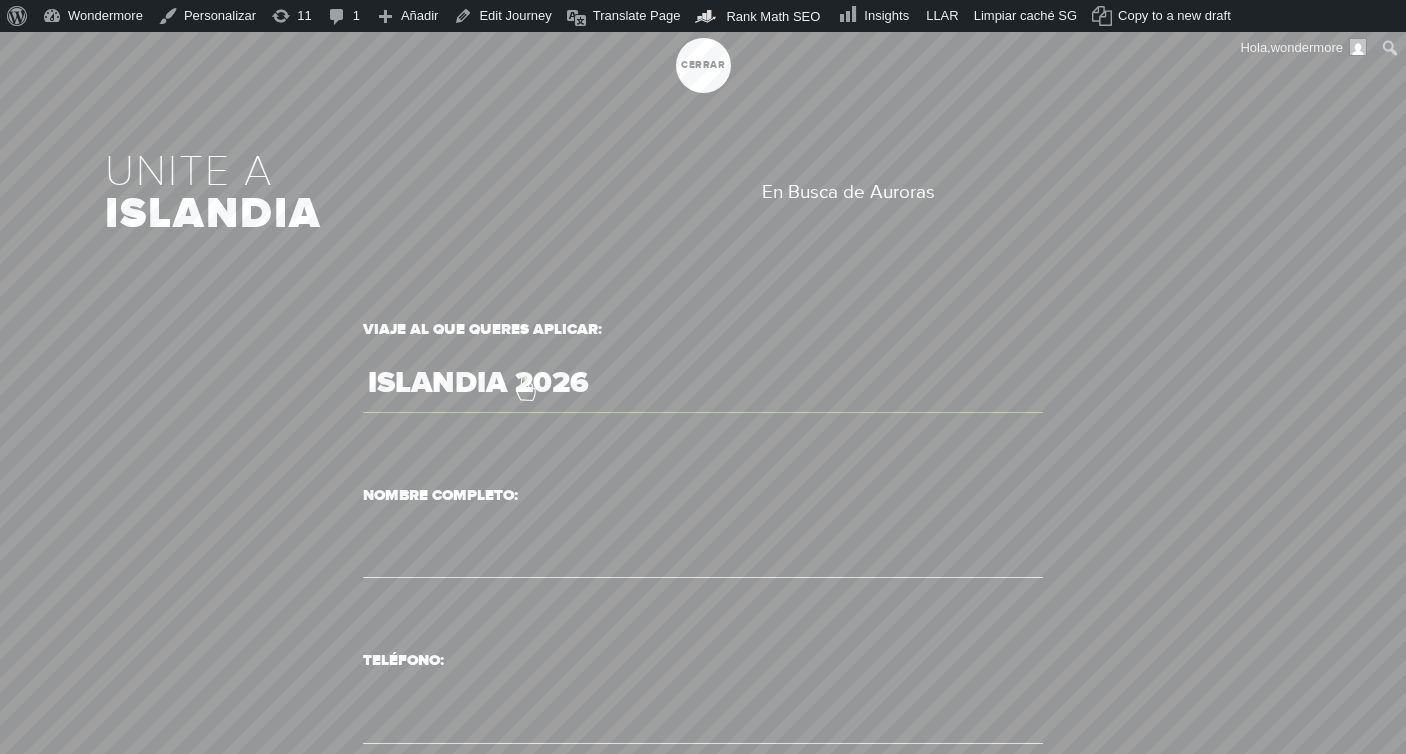 drag, startPoint x: 640, startPoint y: 360, endPoint x: 523, endPoint y: 378, distance: 118.37652 